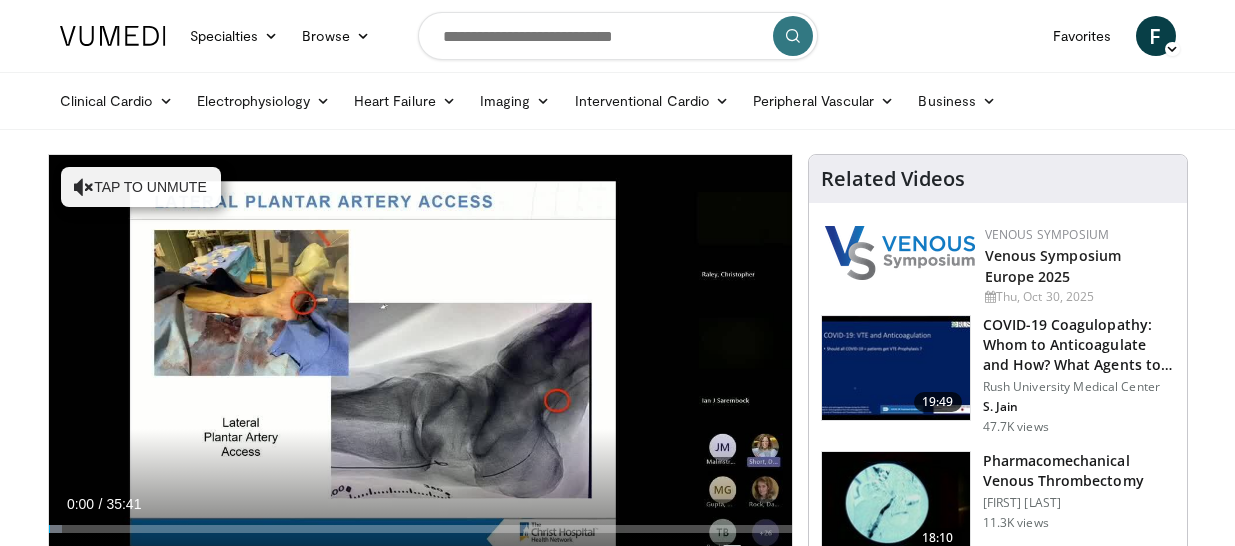 scroll, scrollTop: 136, scrollLeft: 0, axis: vertical 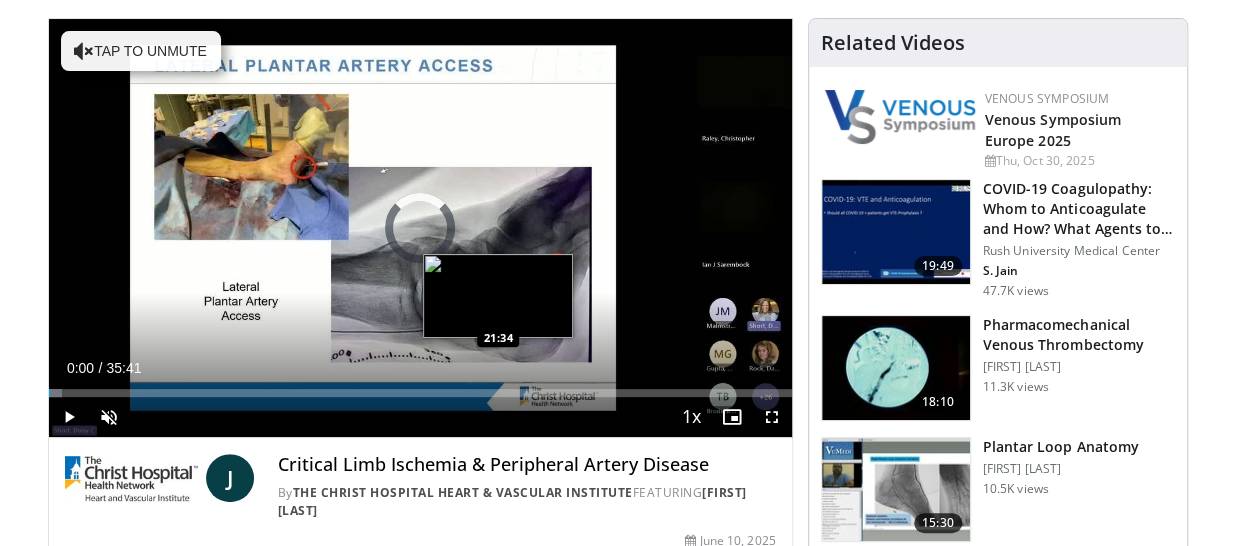 click on "Loaded :  1.85% 00:00 21:34" at bounding box center (420, 387) 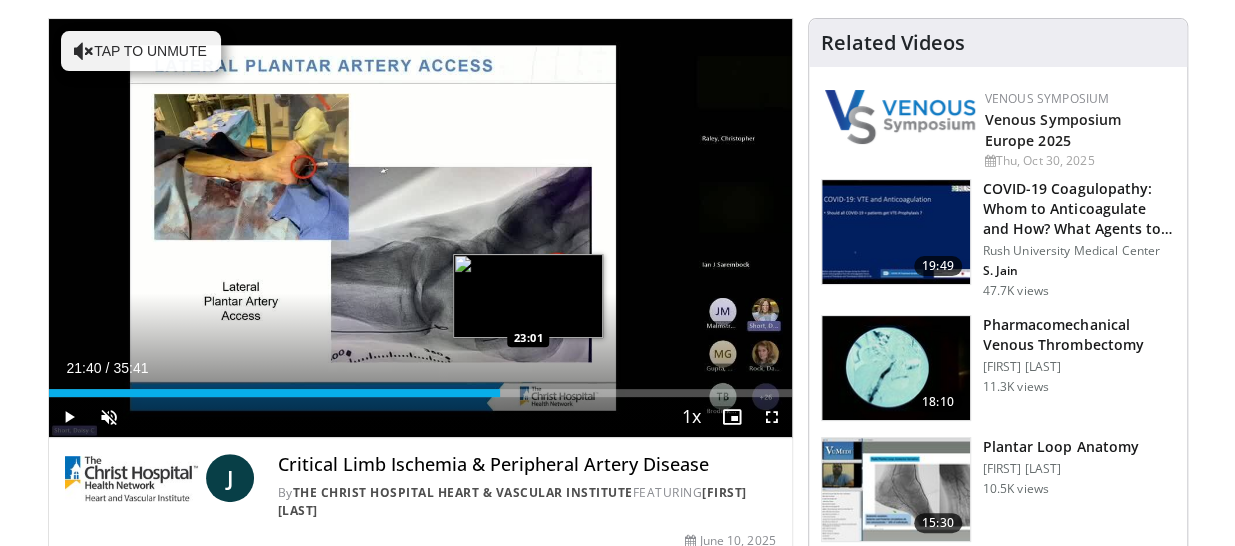 click on "Loaded :  0.00% 21:40 23:01" at bounding box center [420, 387] 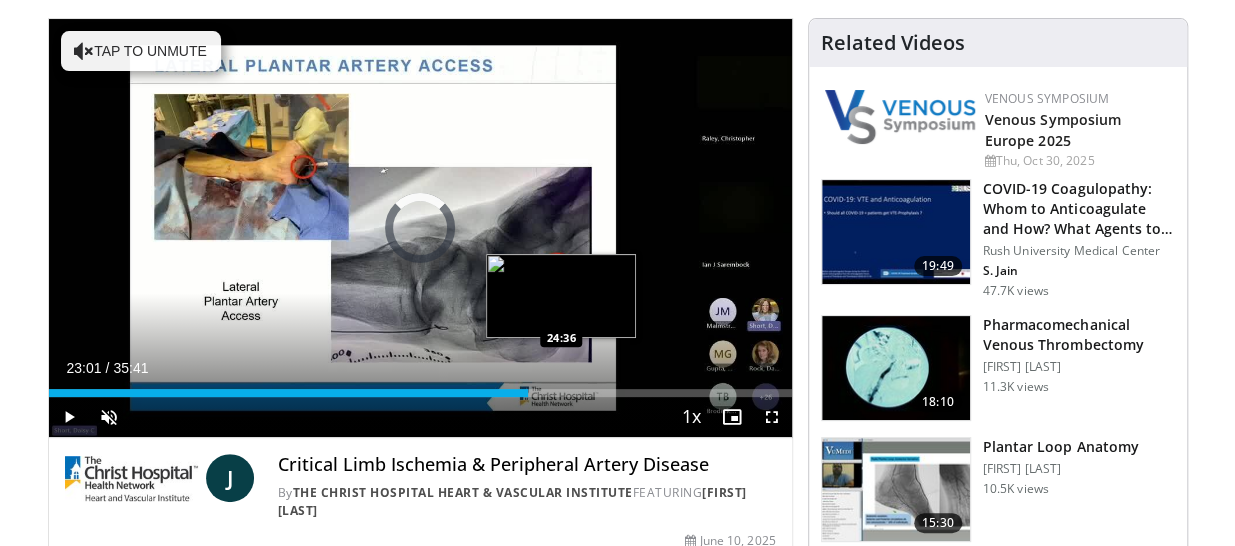 click on "Loaded :  0.00% 23:01 24:36" at bounding box center (420, 393) 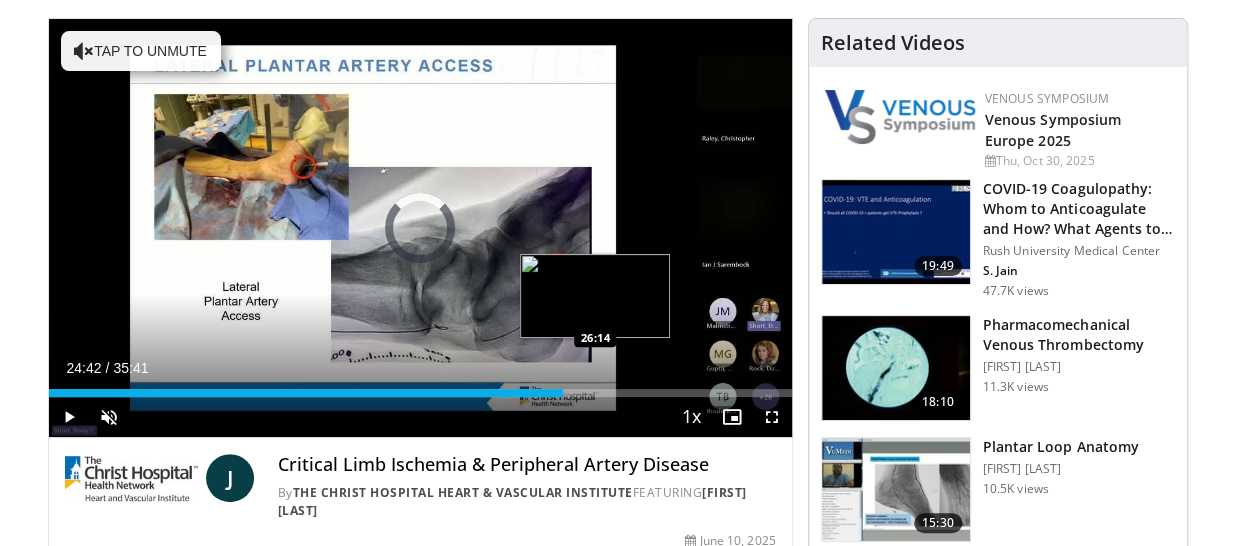 click on "Loaded :  70.13% 24:42 26:14" at bounding box center [420, 387] 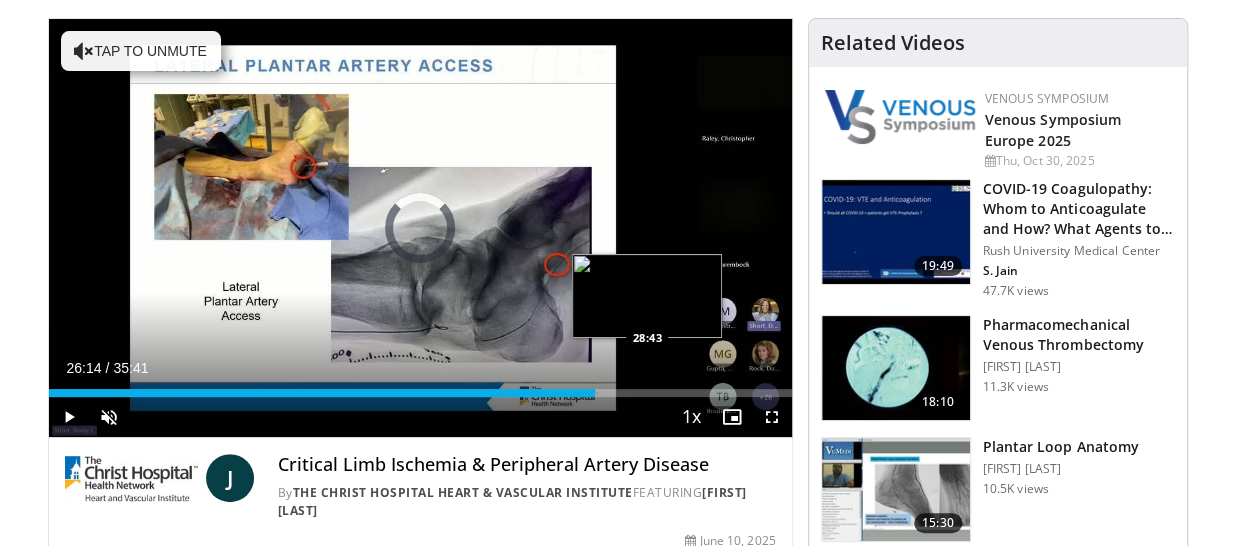 click on "Loaded :  0.00% 26:14 28:43" at bounding box center [420, 393] 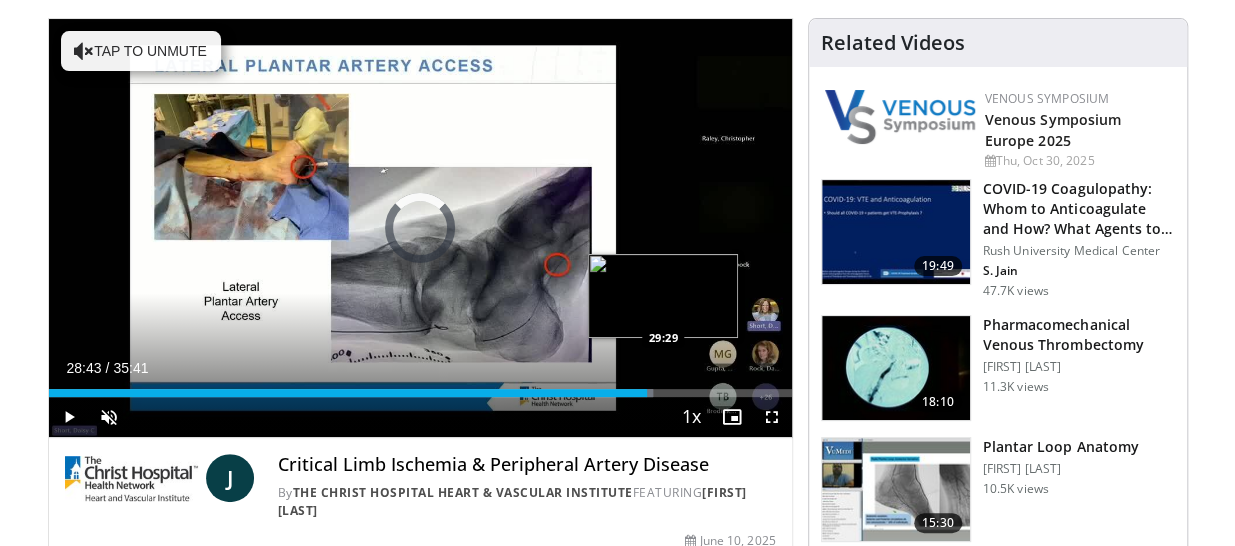 click on "Loaded :  81.35% 28:43 29:29" at bounding box center [420, 393] 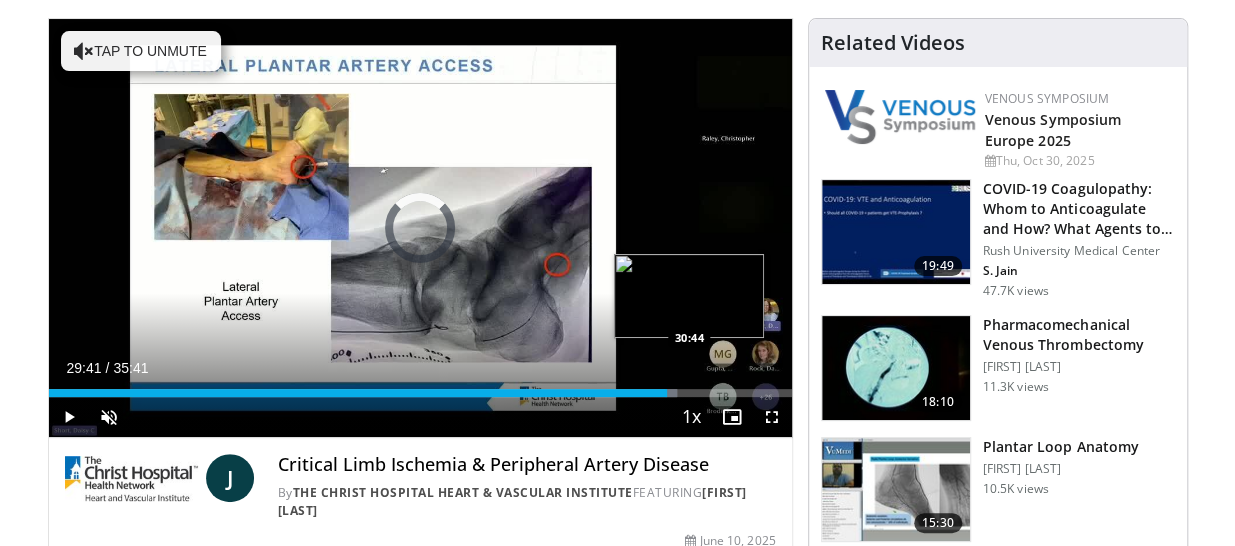 click on "Loaded :  84.62% 29:41 30:44" at bounding box center (420, 393) 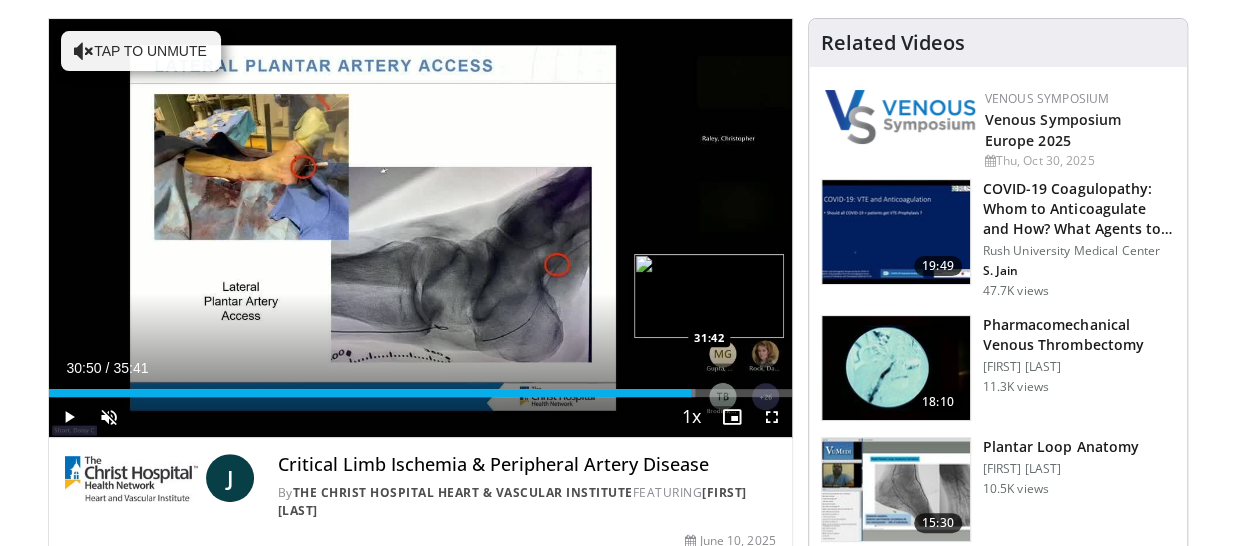 click on "Loaded :  86.96% 30:50 31:42" at bounding box center (420, 393) 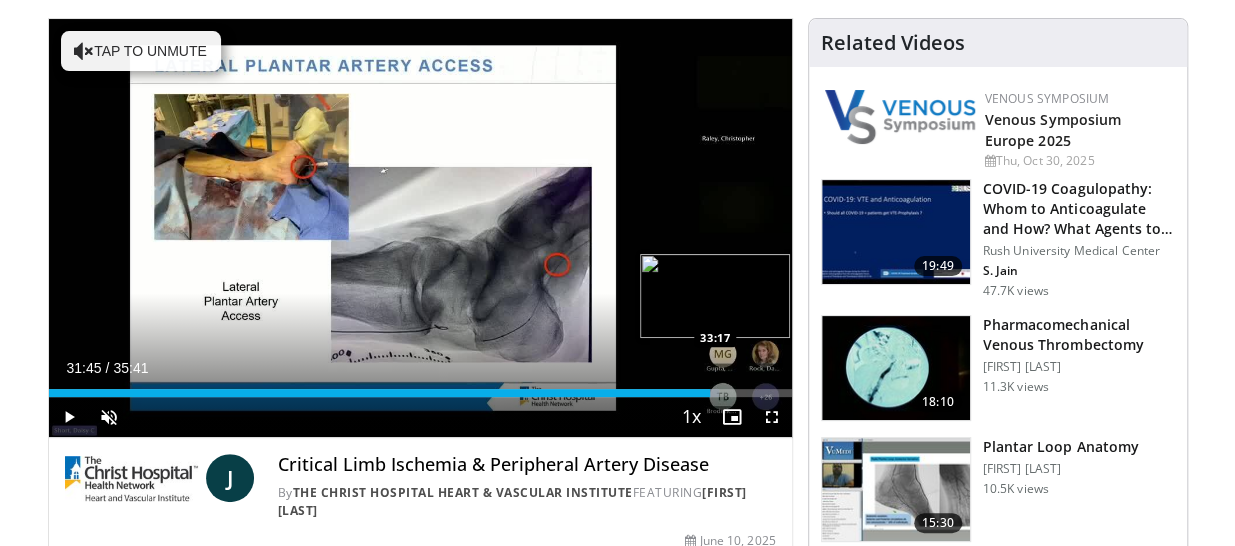 click on "Loaded :  90.23% 31:45 33:17" at bounding box center [420, 393] 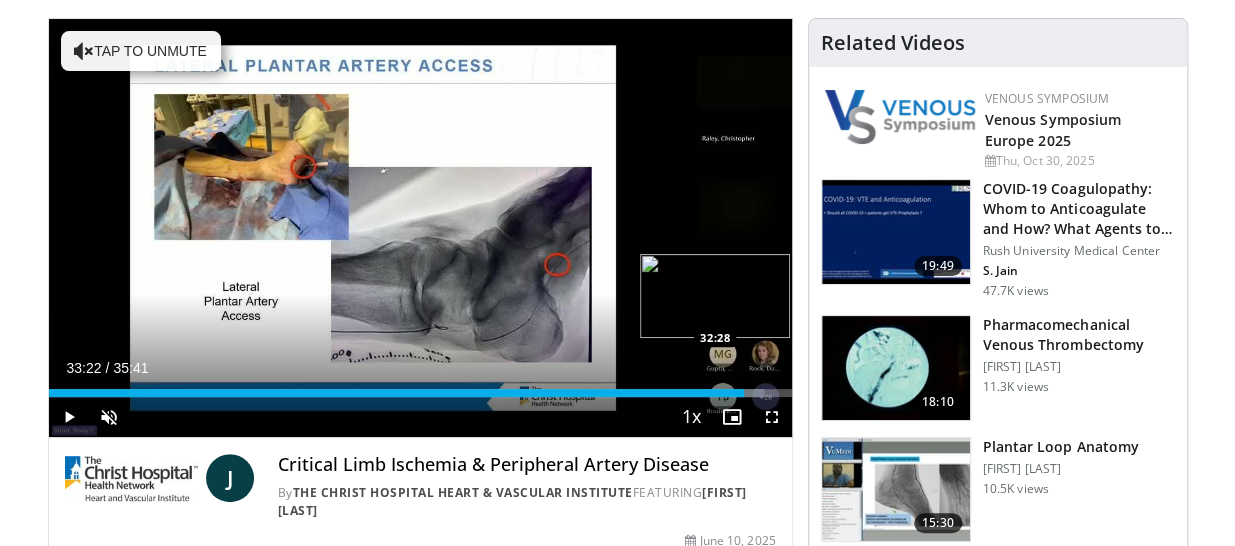 click on "33:22" at bounding box center (396, 393) 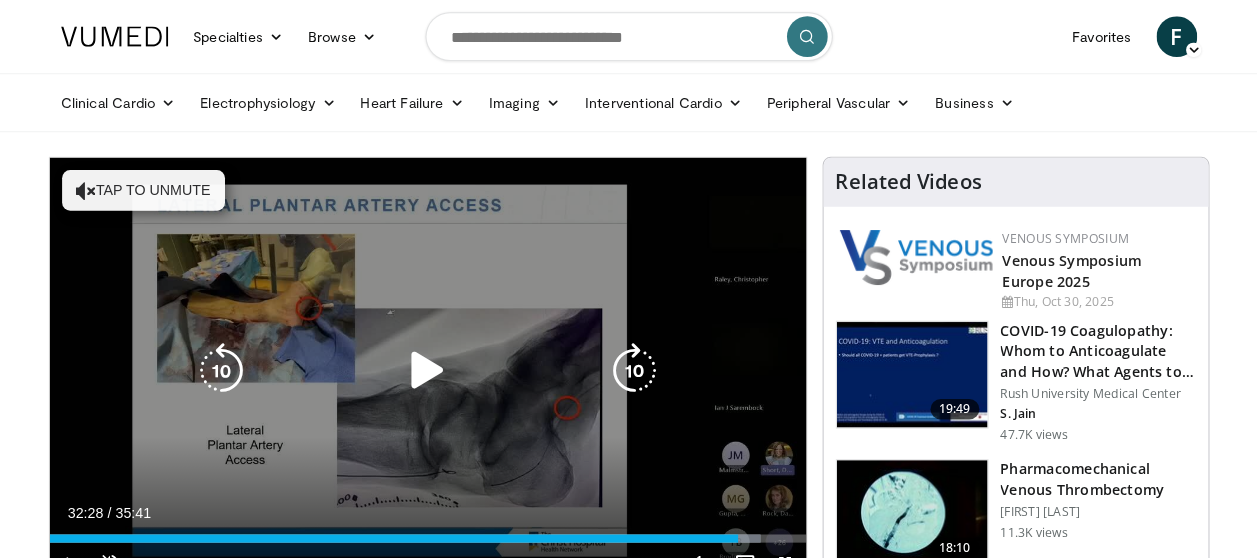 scroll, scrollTop: 0, scrollLeft: 0, axis: both 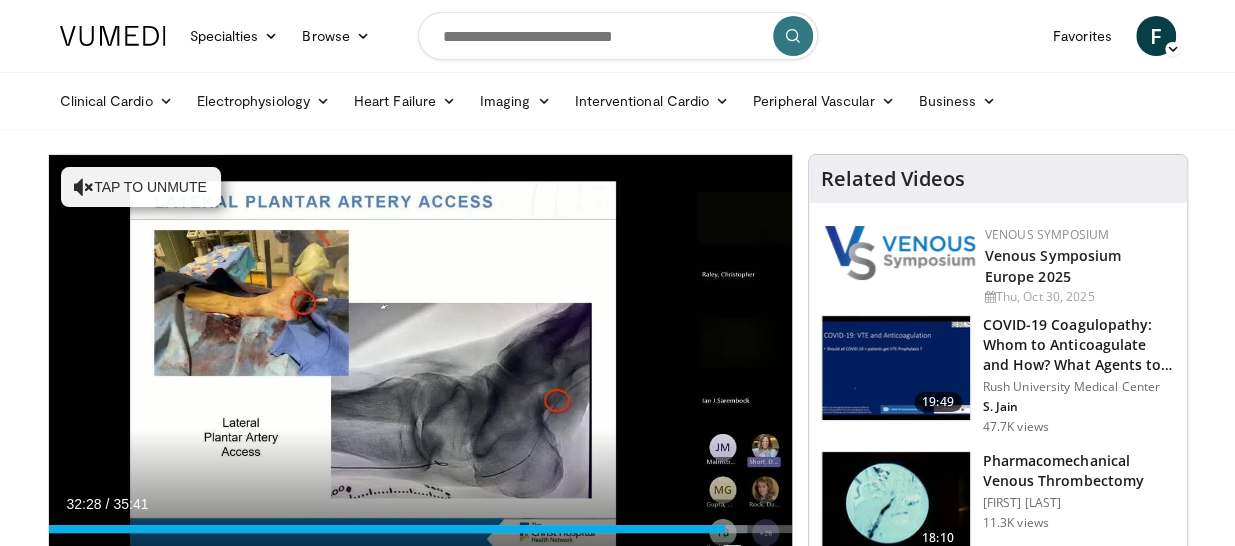 click at bounding box center [113, 36] 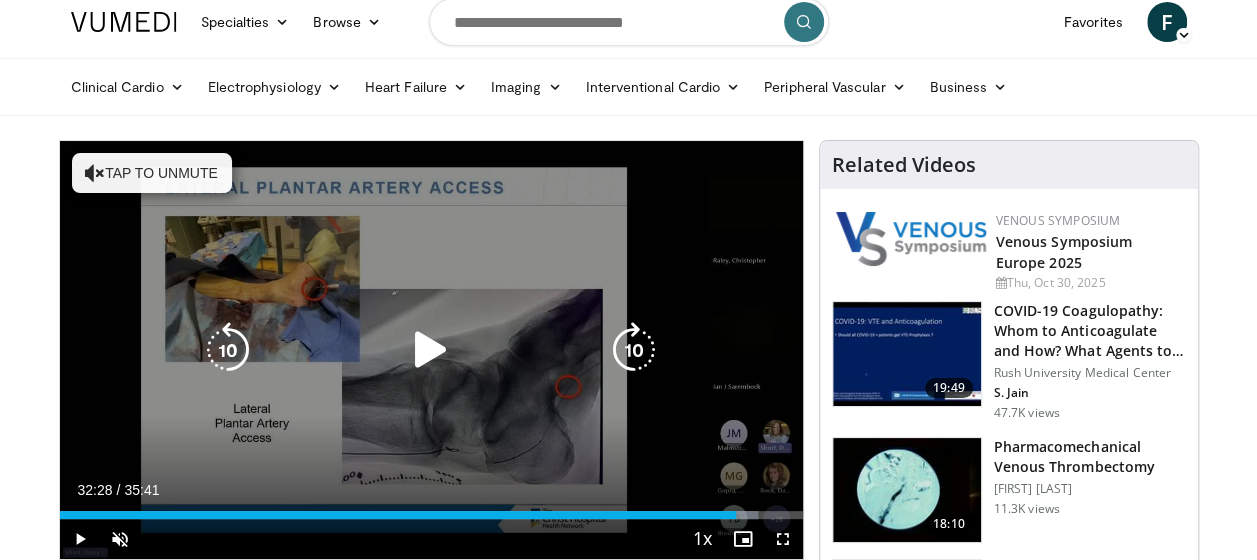scroll, scrollTop: 100, scrollLeft: 0, axis: vertical 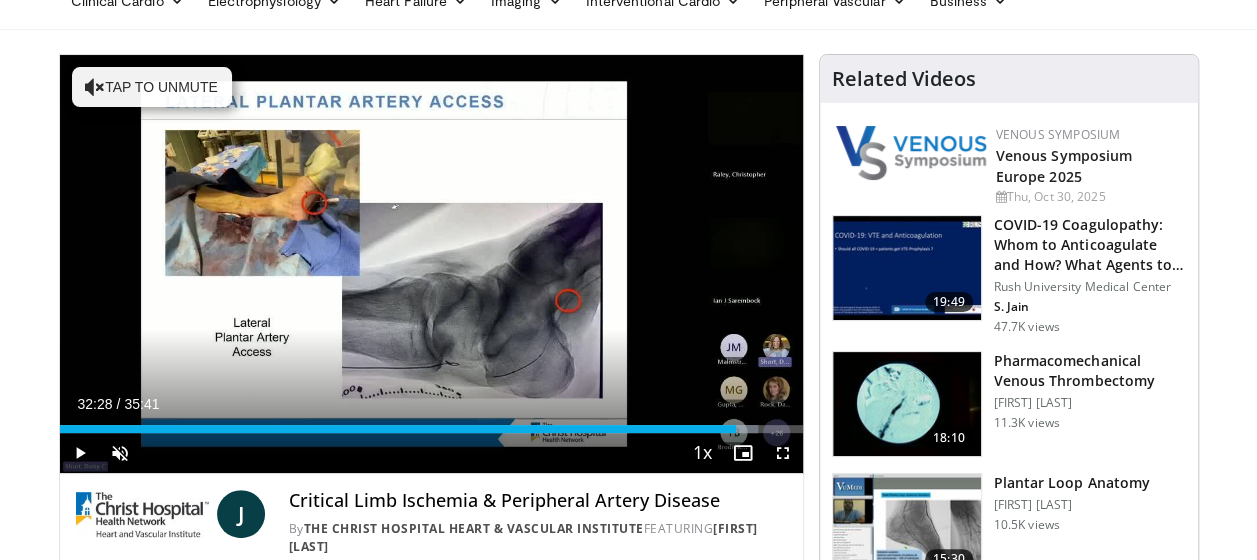 drag, startPoint x: 17, startPoint y: 26, endPoint x: 45, endPoint y: 0, distance: 38.209946 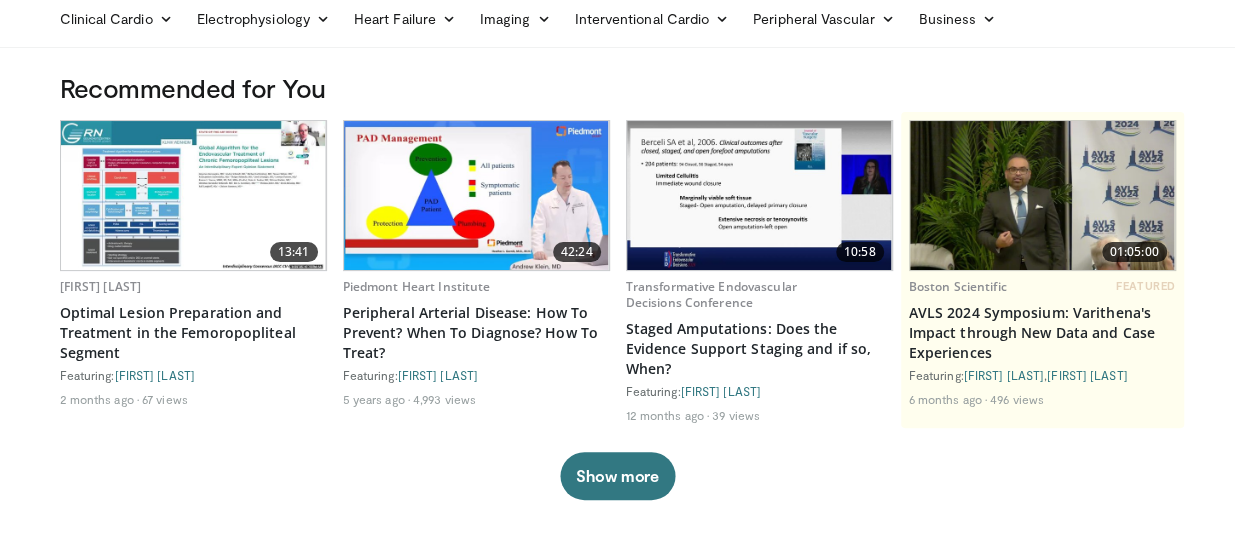 scroll, scrollTop: 0, scrollLeft: 0, axis: both 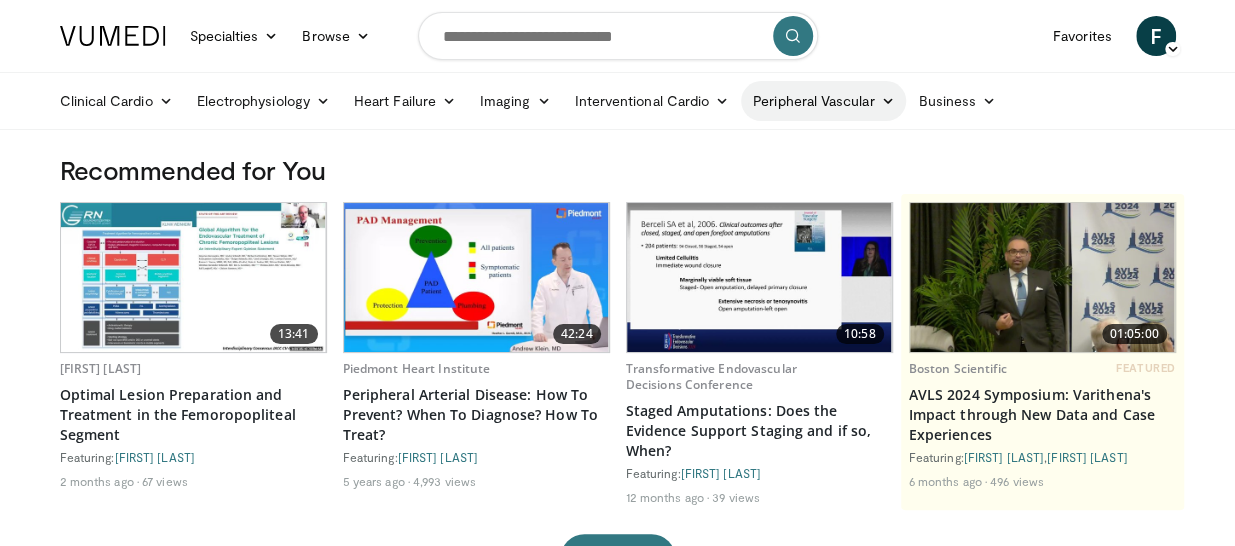 click on "Peripheral Vascular" at bounding box center [823, 101] 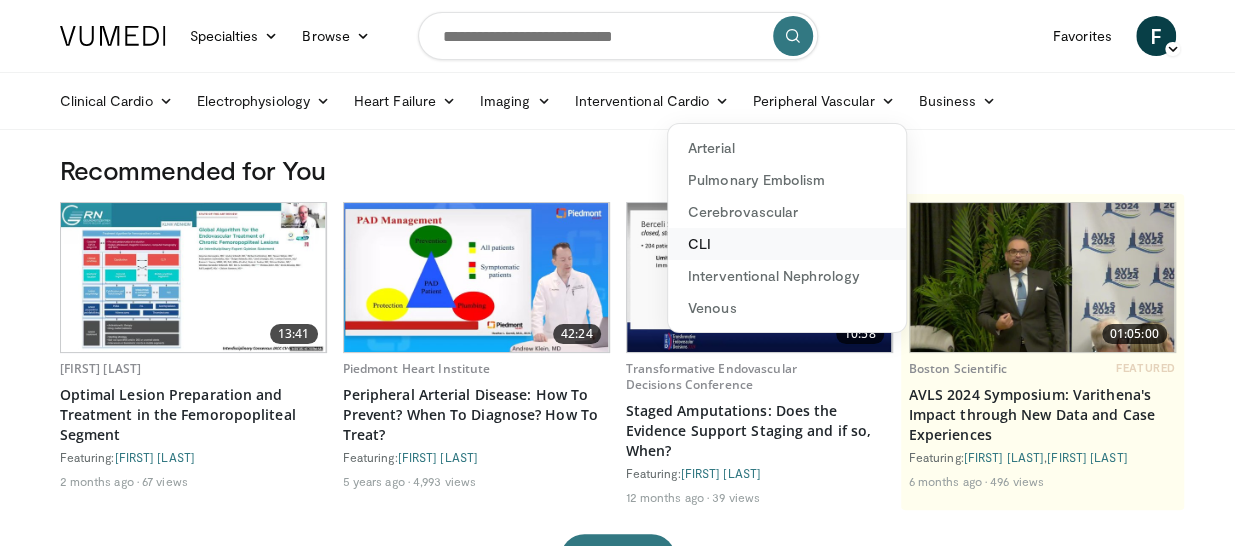 click on "CLI" at bounding box center (787, 244) 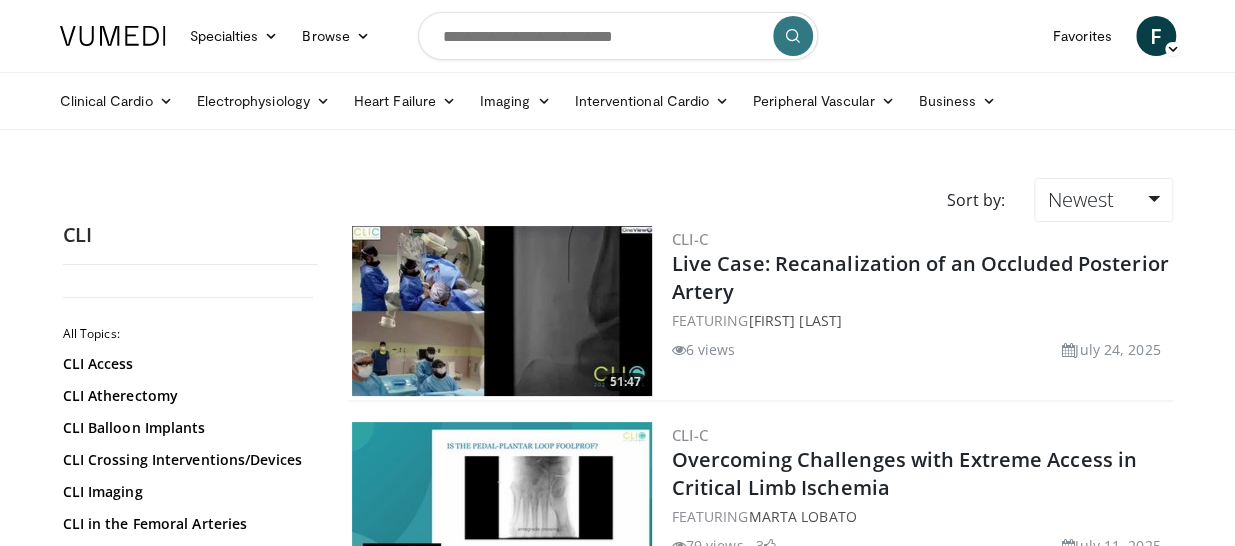 scroll, scrollTop: 100, scrollLeft: 0, axis: vertical 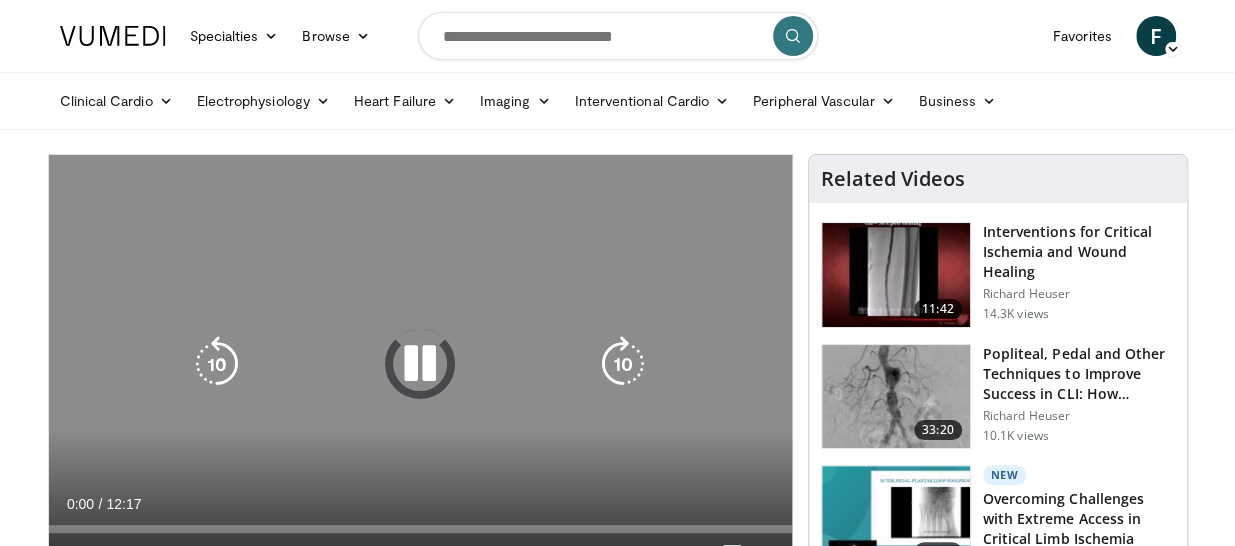 click at bounding box center (420, 364) 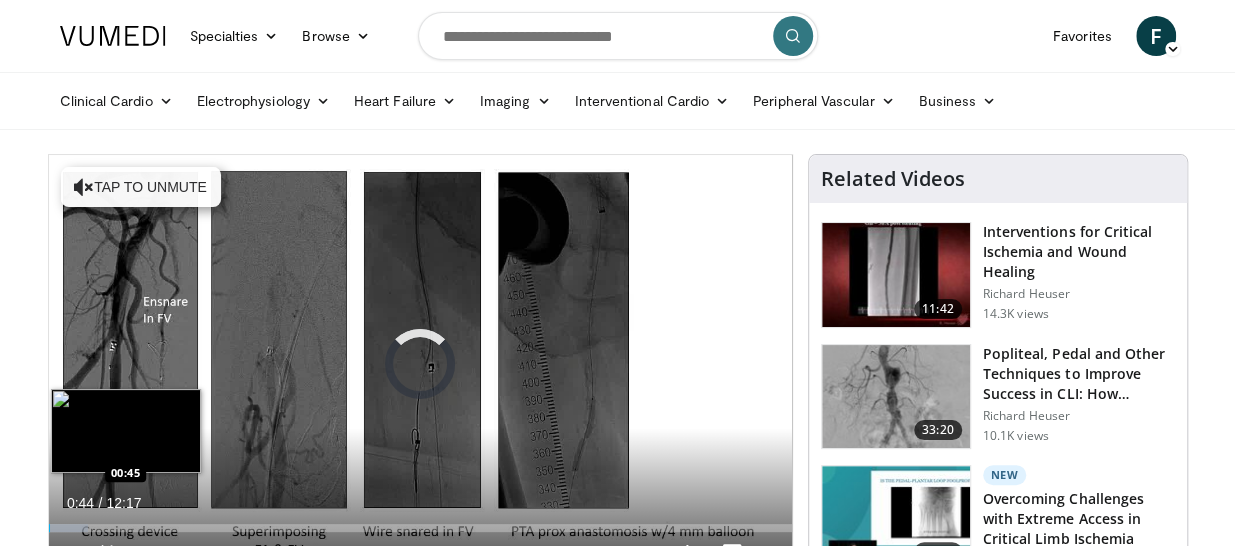 click on "Loaded :  5.38% 00:44 00:45" at bounding box center (420, 528) 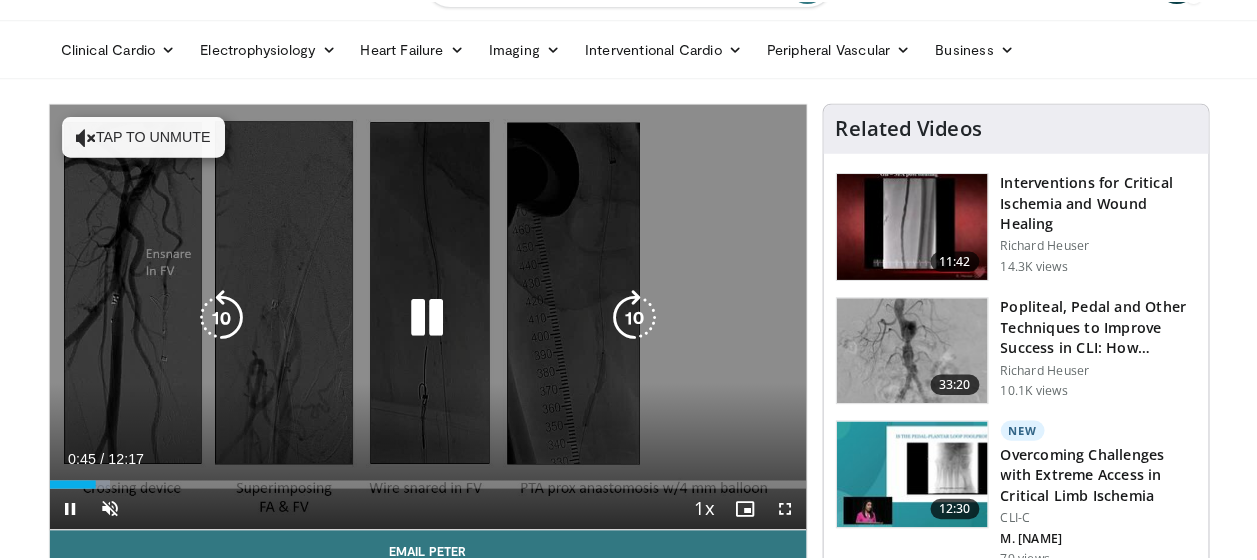scroll, scrollTop: 100, scrollLeft: 0, axis: vertical 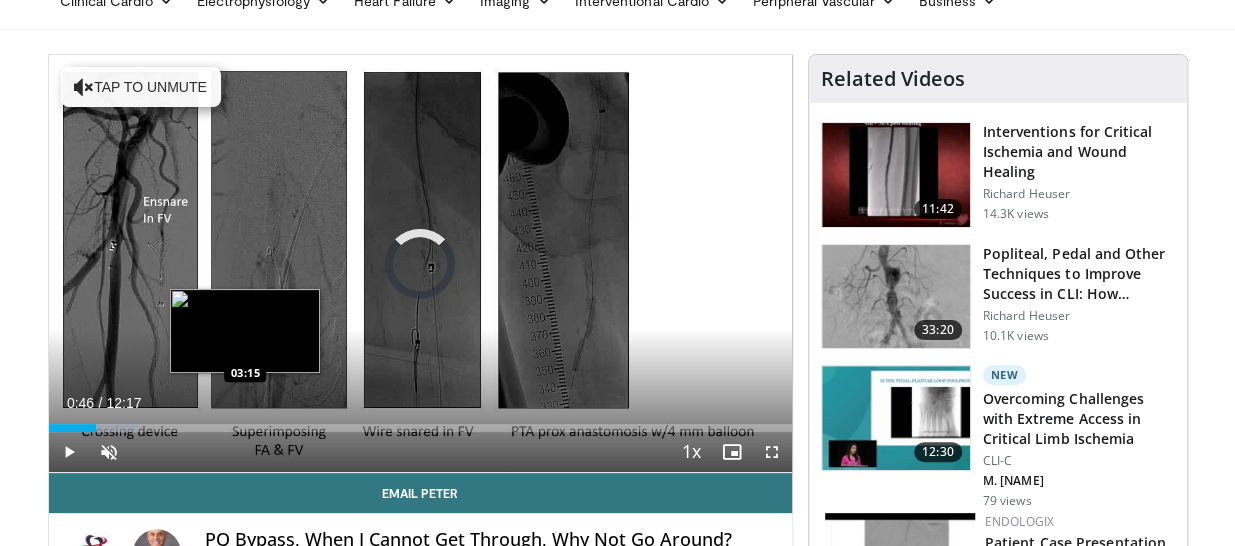 click on "Loaded :  12.20% 00:46 03:15" at bounding box center [420, 428] 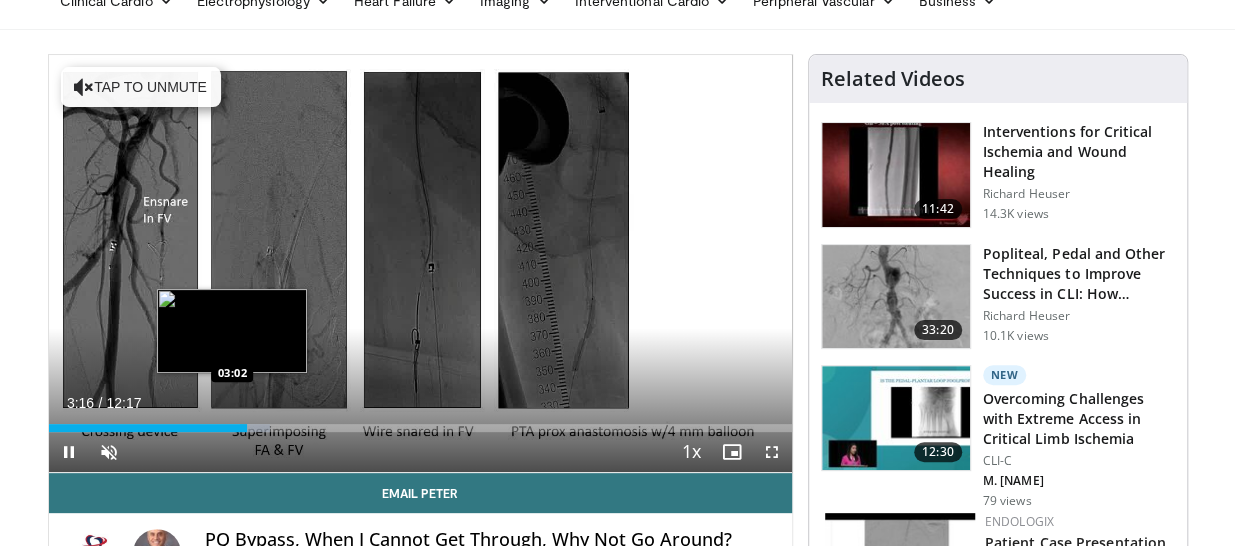 click on "Loaded :  29.82% 03:16 03:02" at bounding box center (420, 428) 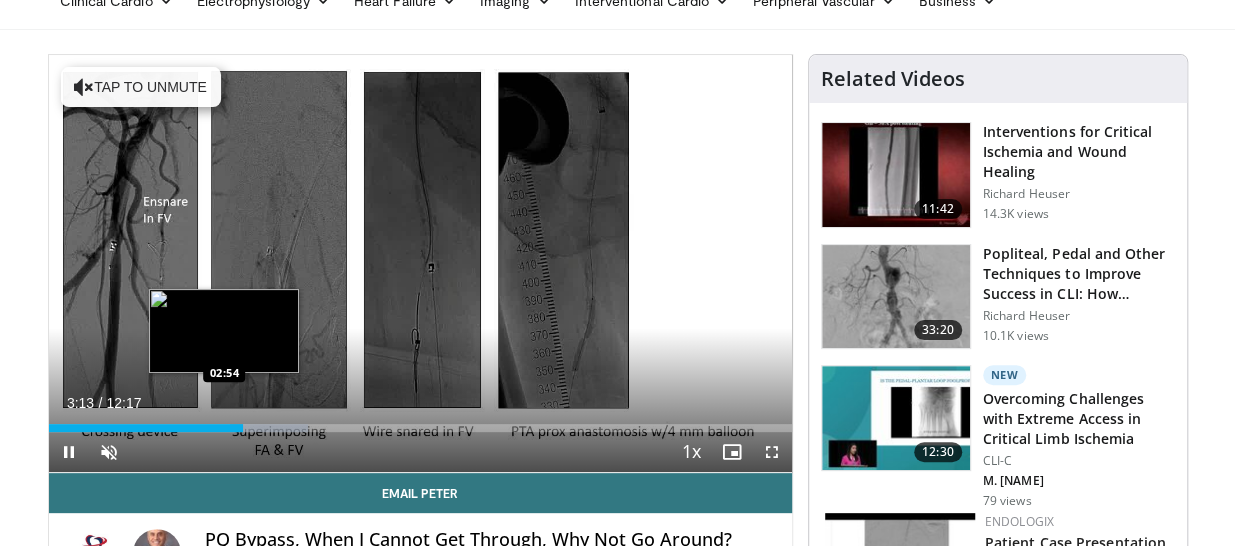click on "Loaded :  34.96% 03:13 02:54" at bounding box center (420, 428) 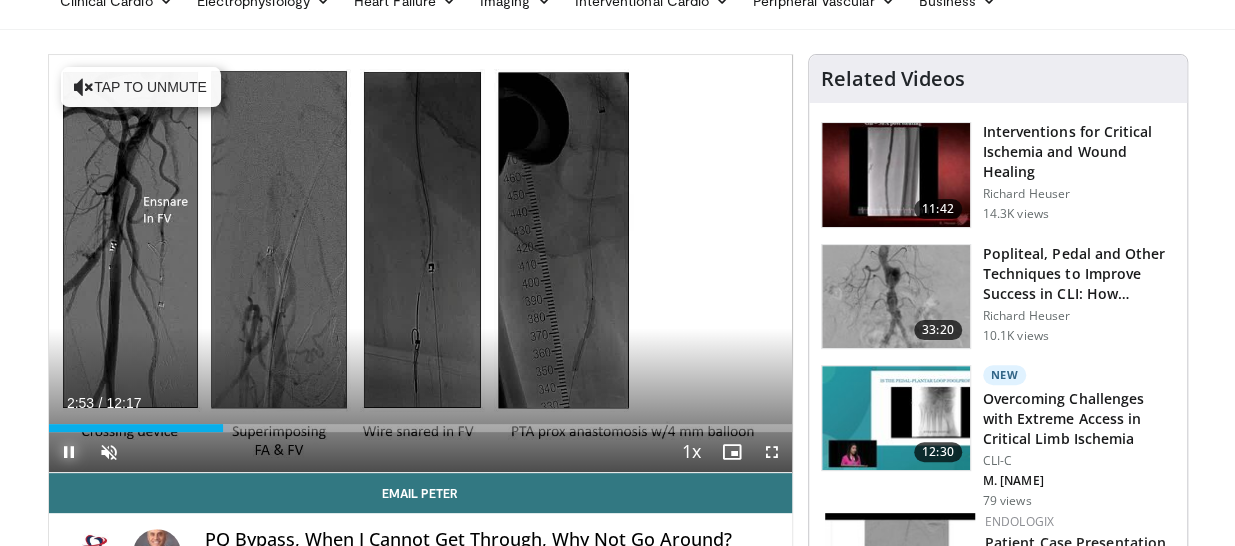 click at bounding box center (69, 452) 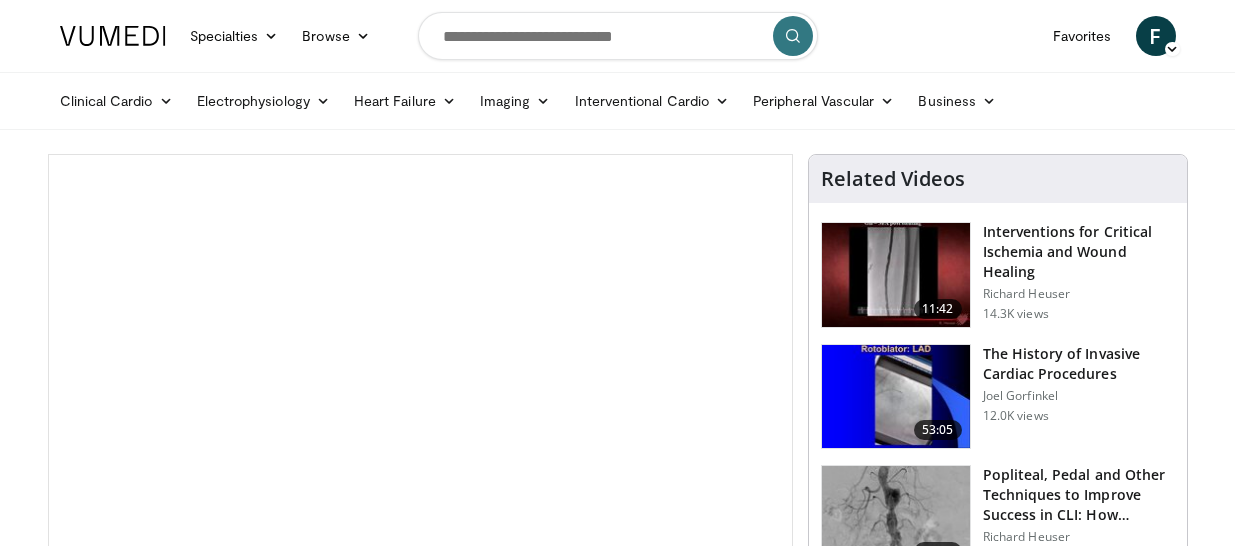 scroll, scrollTop: 0, scrollLeft: 0, axis: both 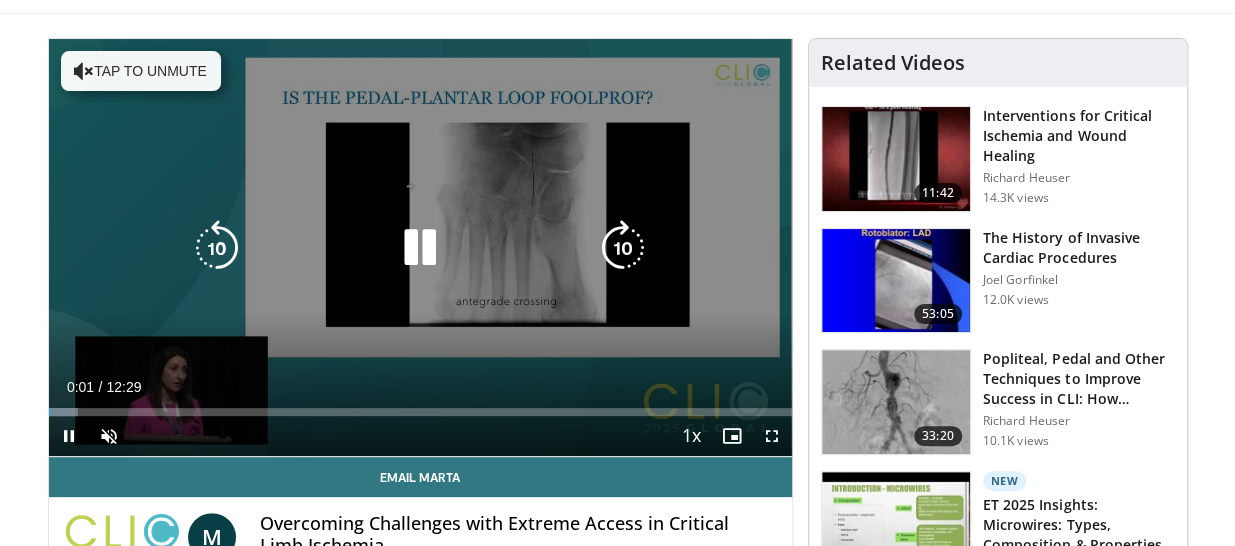 click at bounding box center [420, 248] 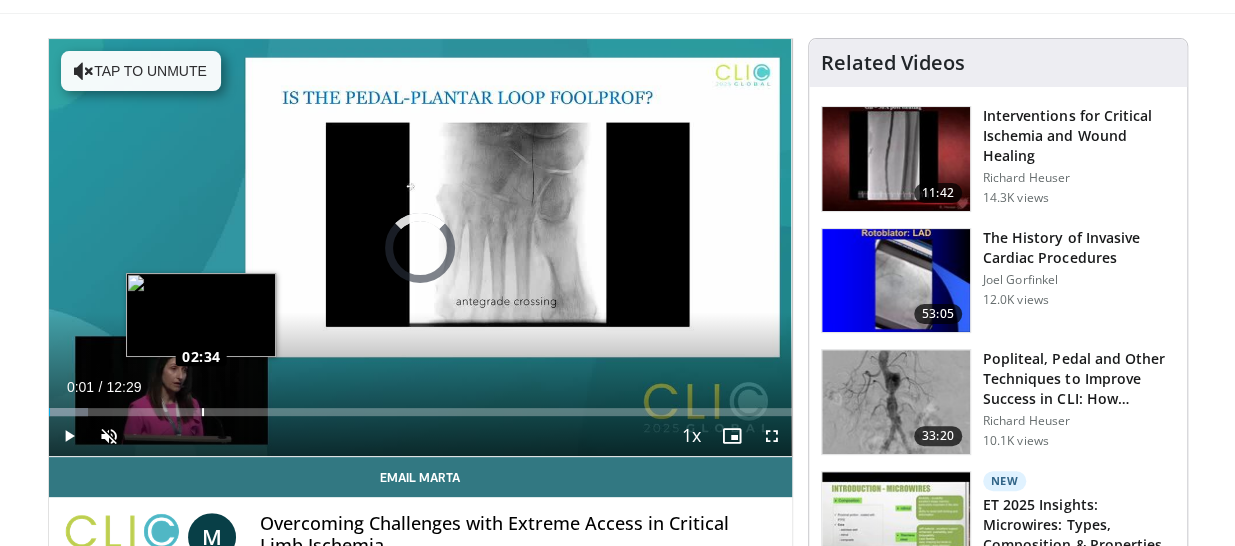 click on "Loaded :  5.28% 02:34 02:34" at bounding box center (420, 412) 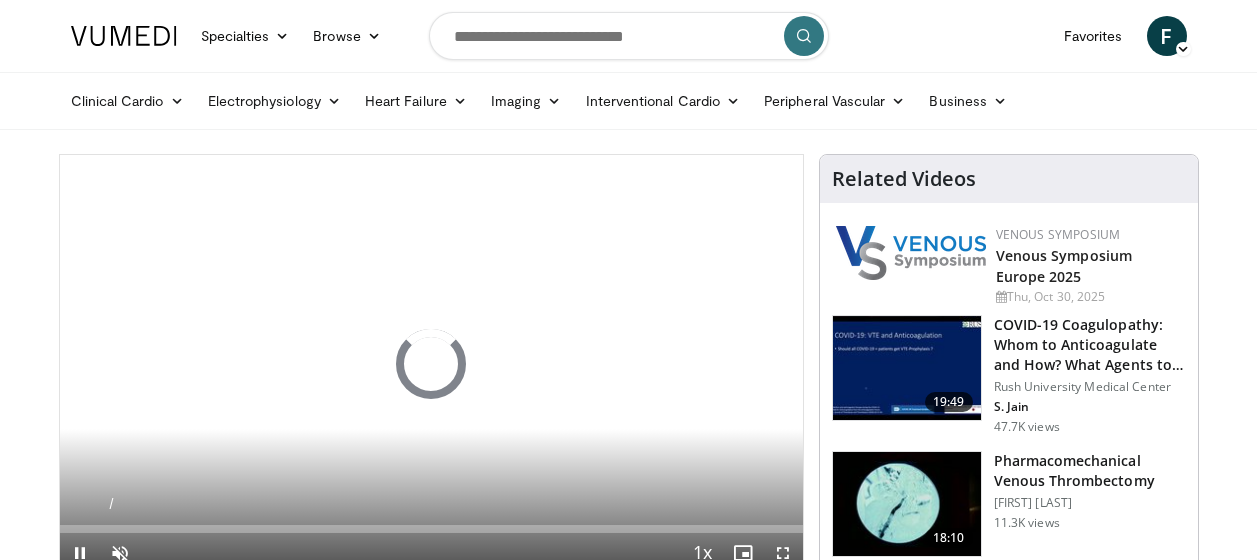 scroll, scrollTop: 0, scrollLeft: 0, axis: both 